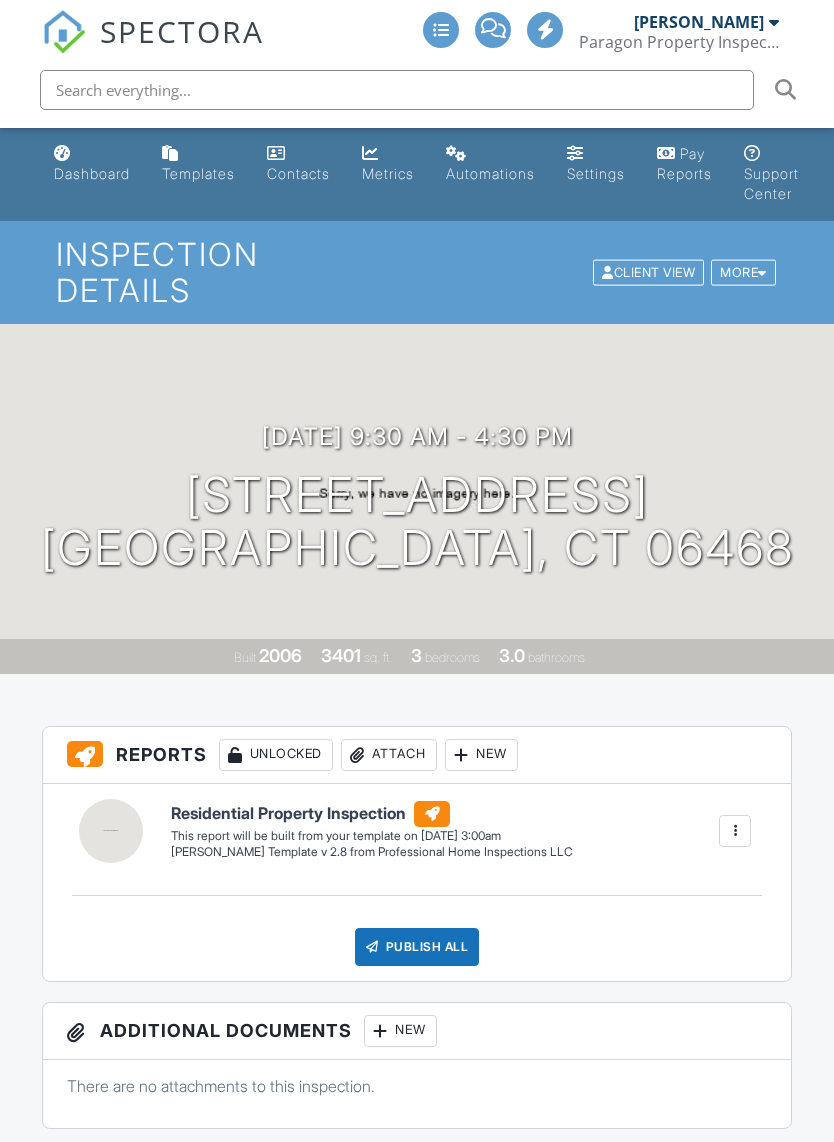 scroll, scrollTop: 0, scrollLeft: 0, axis: both 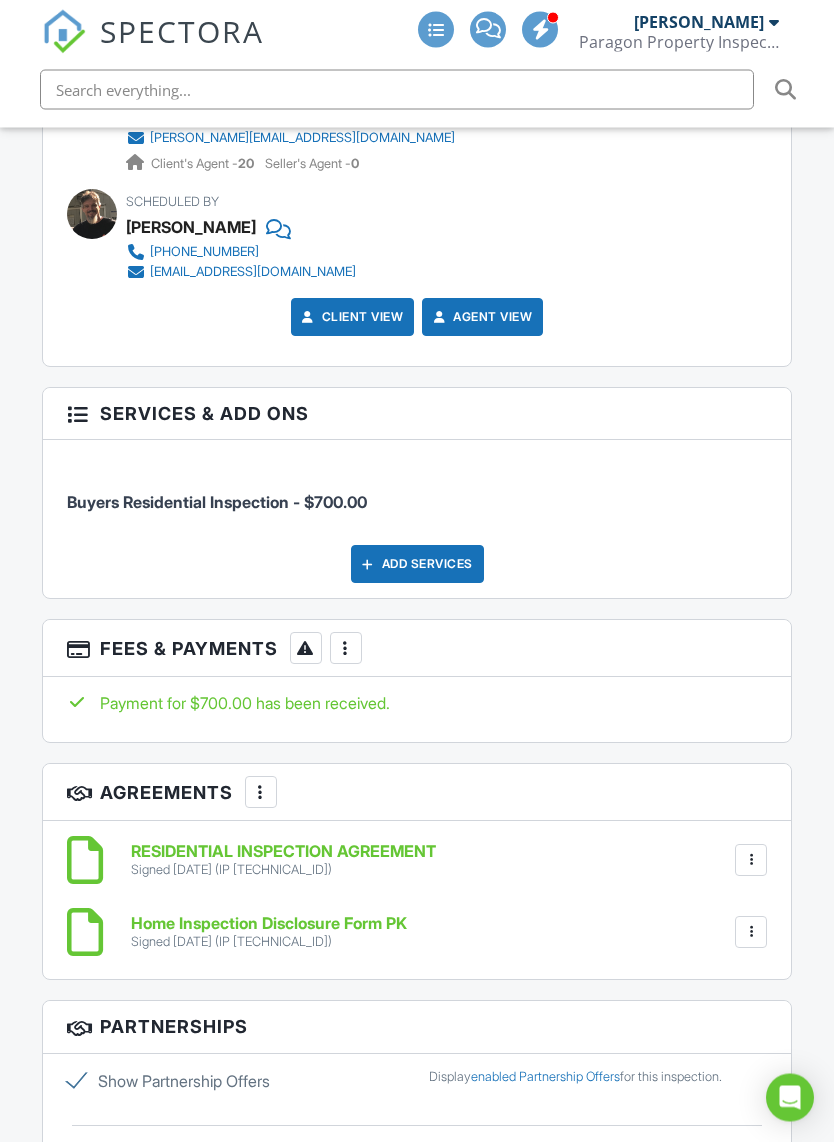 click at bounding box center [368, 565] 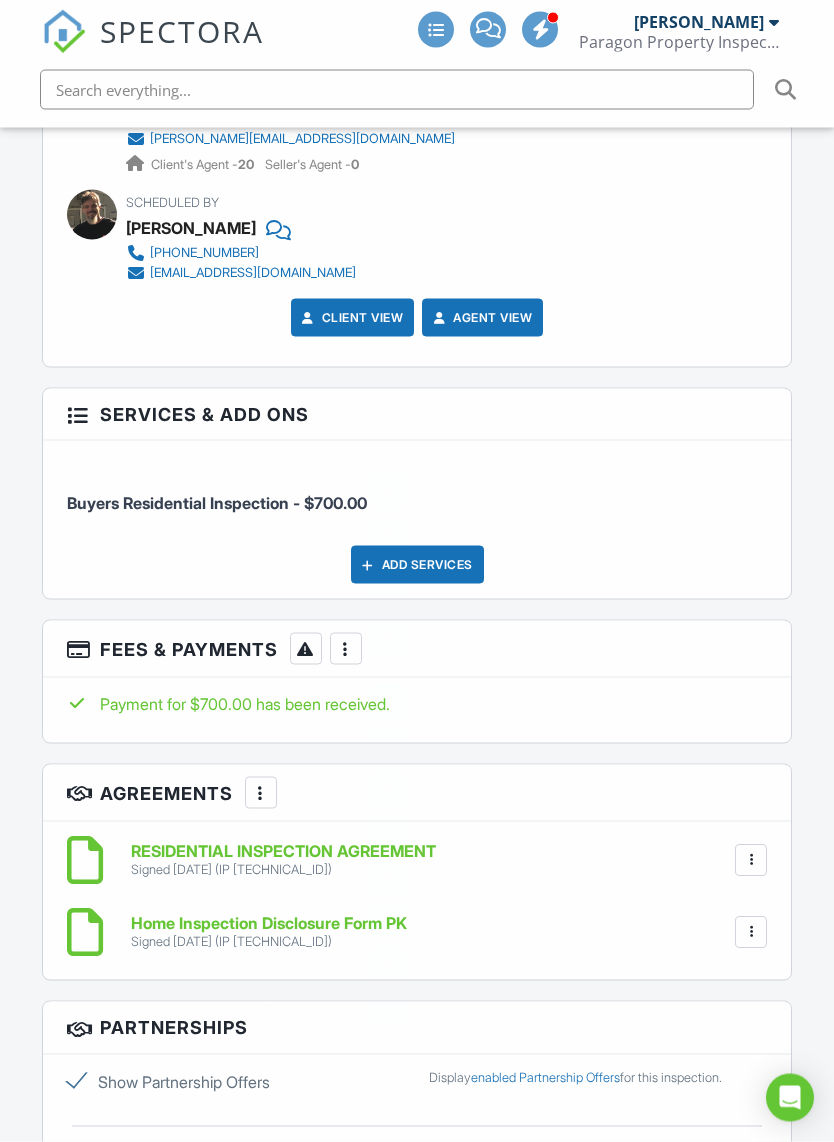 scroll, scrollTop: 2884, scrollLeft: 0, axis: vertical 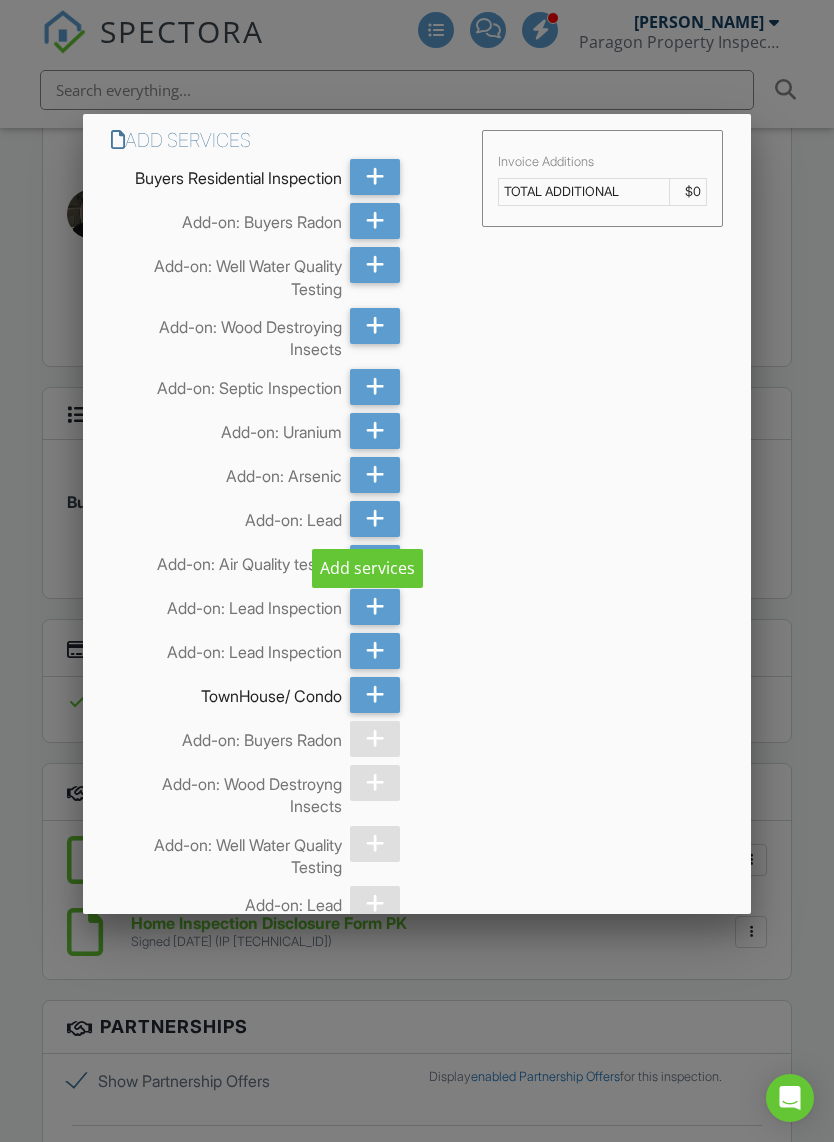 click at bounding box center [375, 221] 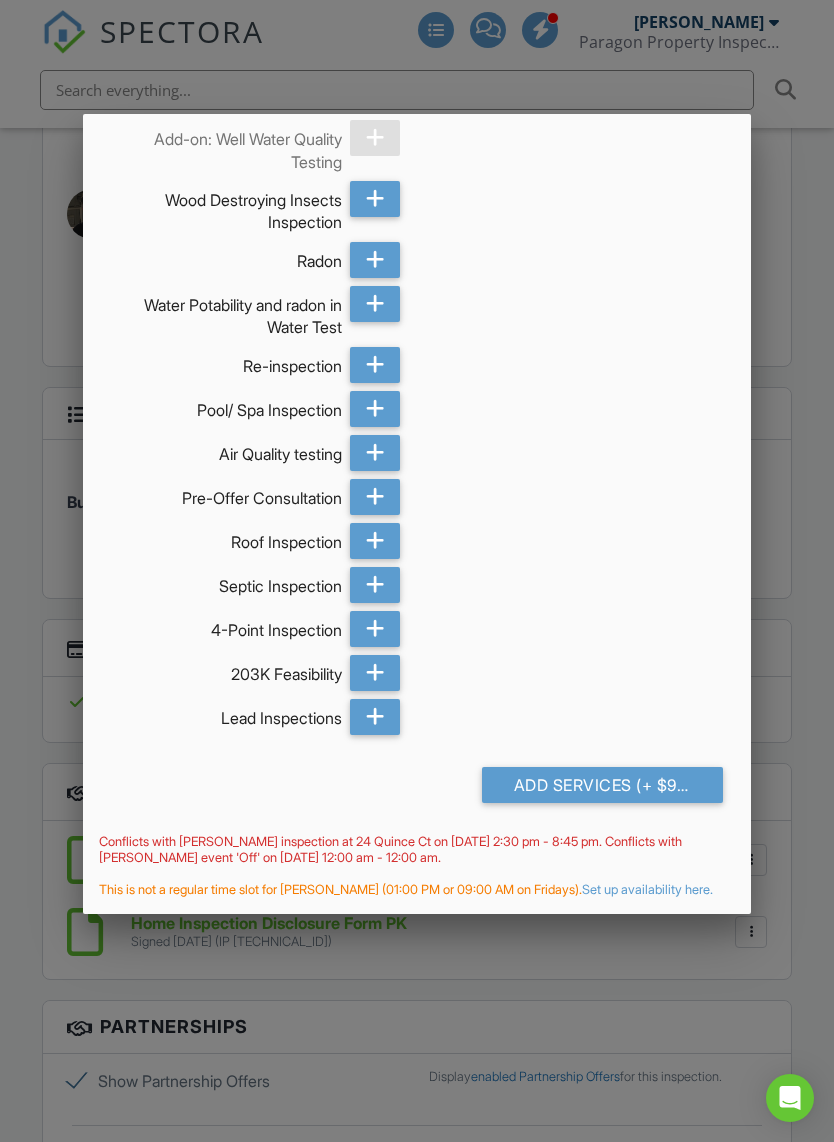 scroll, scrollTop: 2431, scrollLeft: 0, axis: vertical 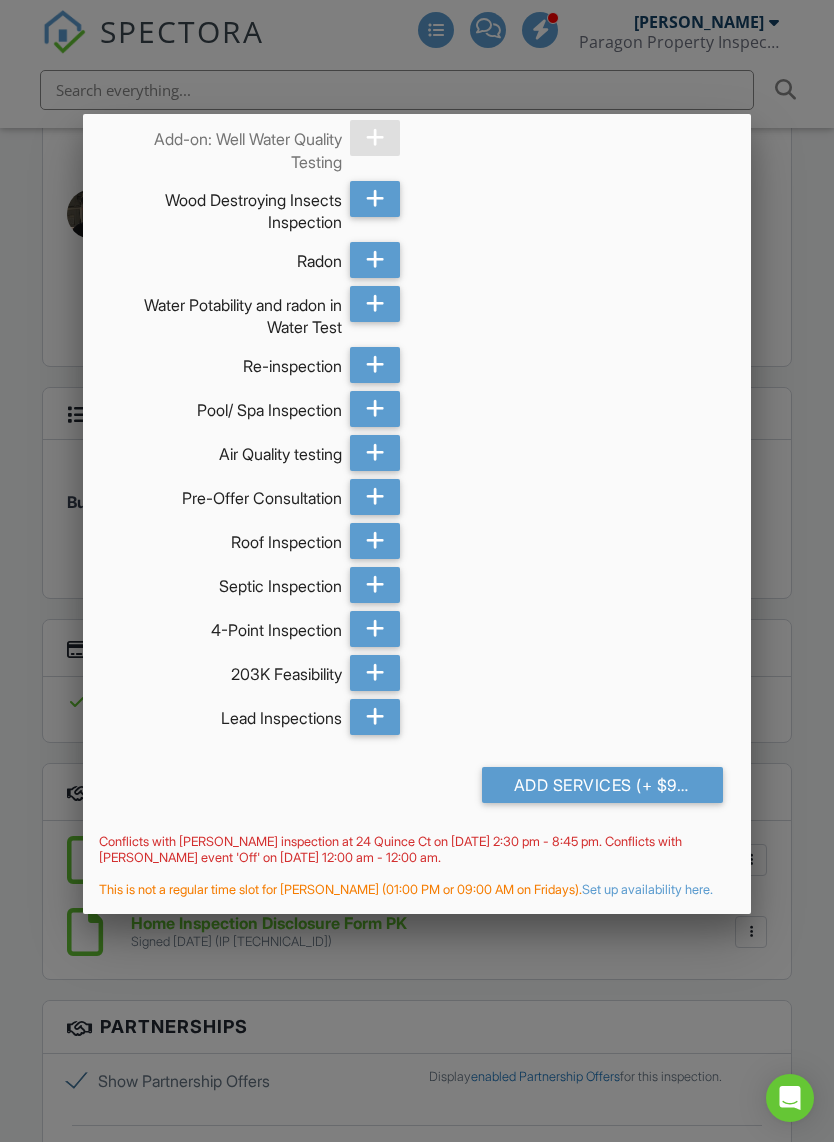 click on "Add Services
(+ $90375.0)" at bounding box center [602, 785] 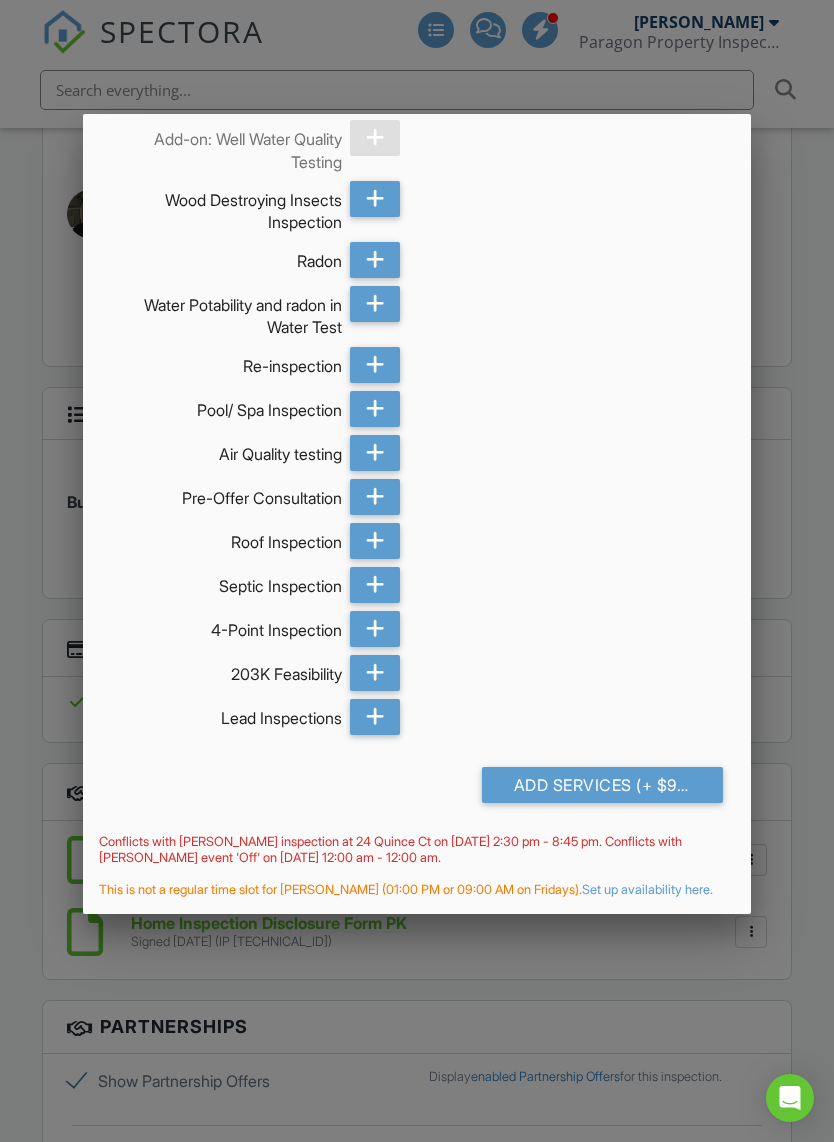 click on "Add Services
(+ $90375.0)" at bounding box center [602, 785] 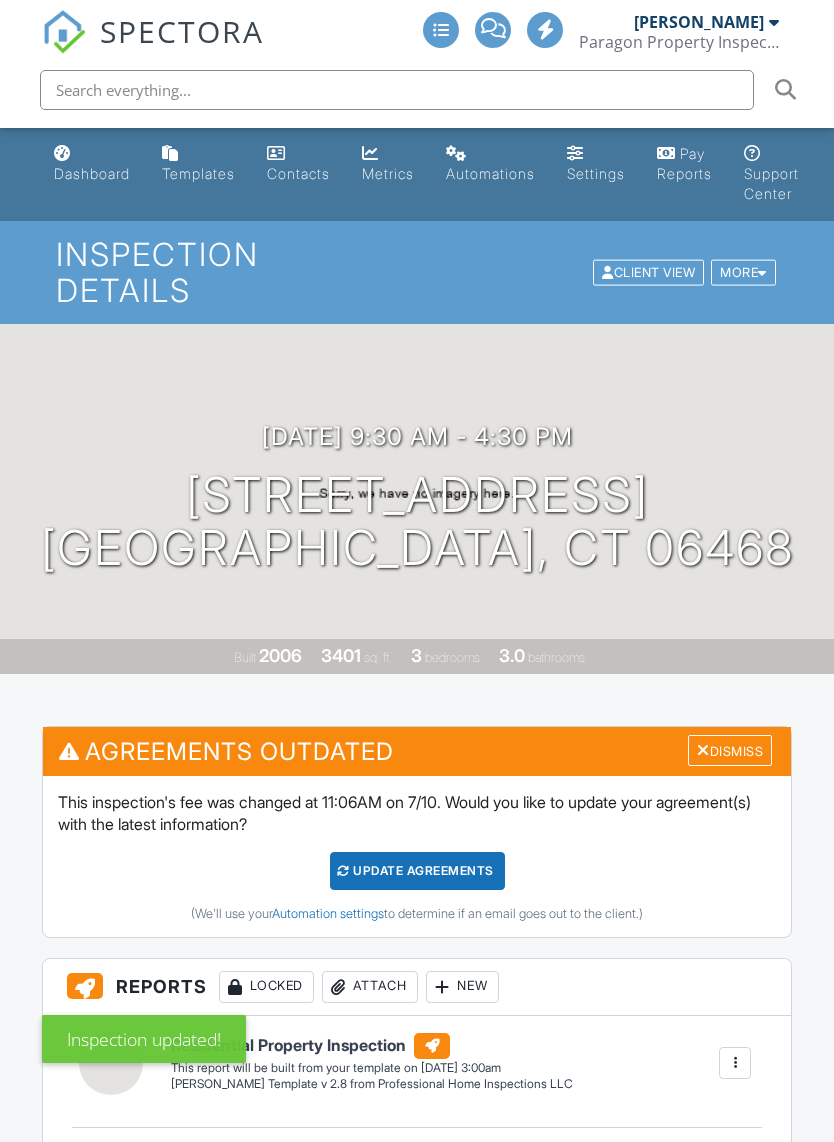 scroll, scrollTop: 690, scrollLeft: 0, axis: vertical 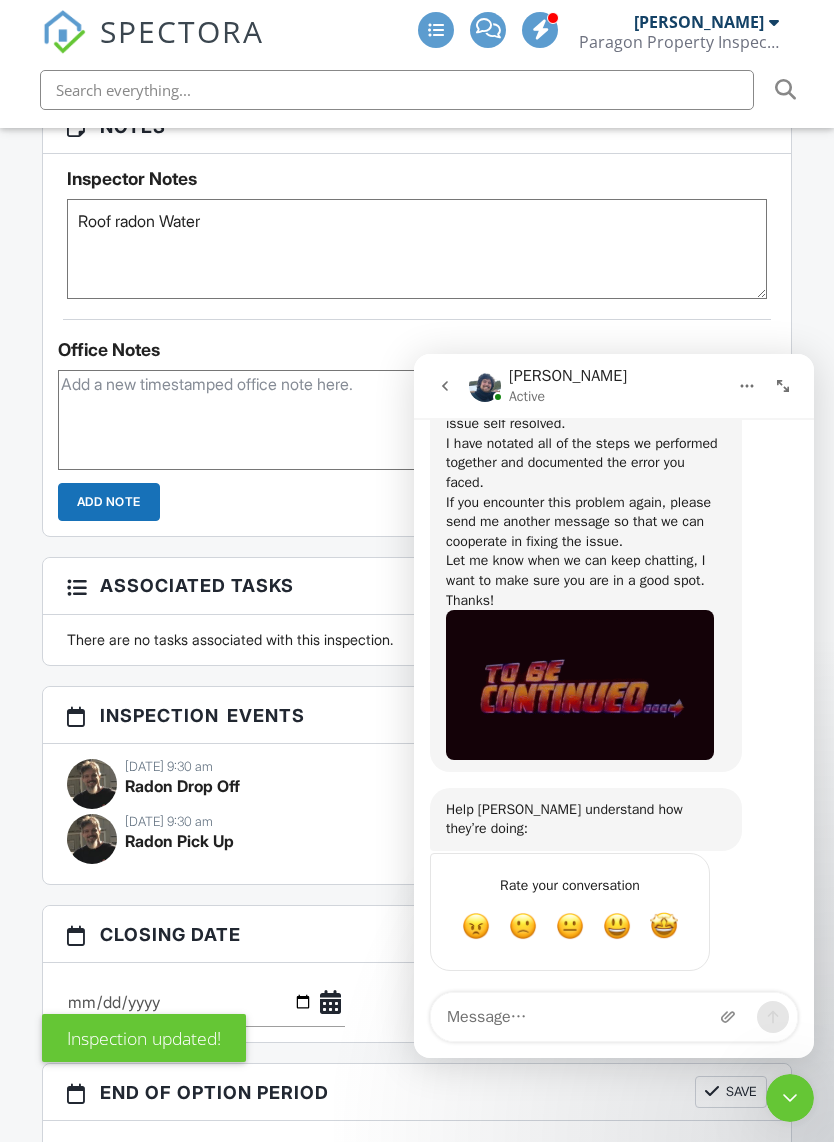 click at bounding box center [790, 1098] 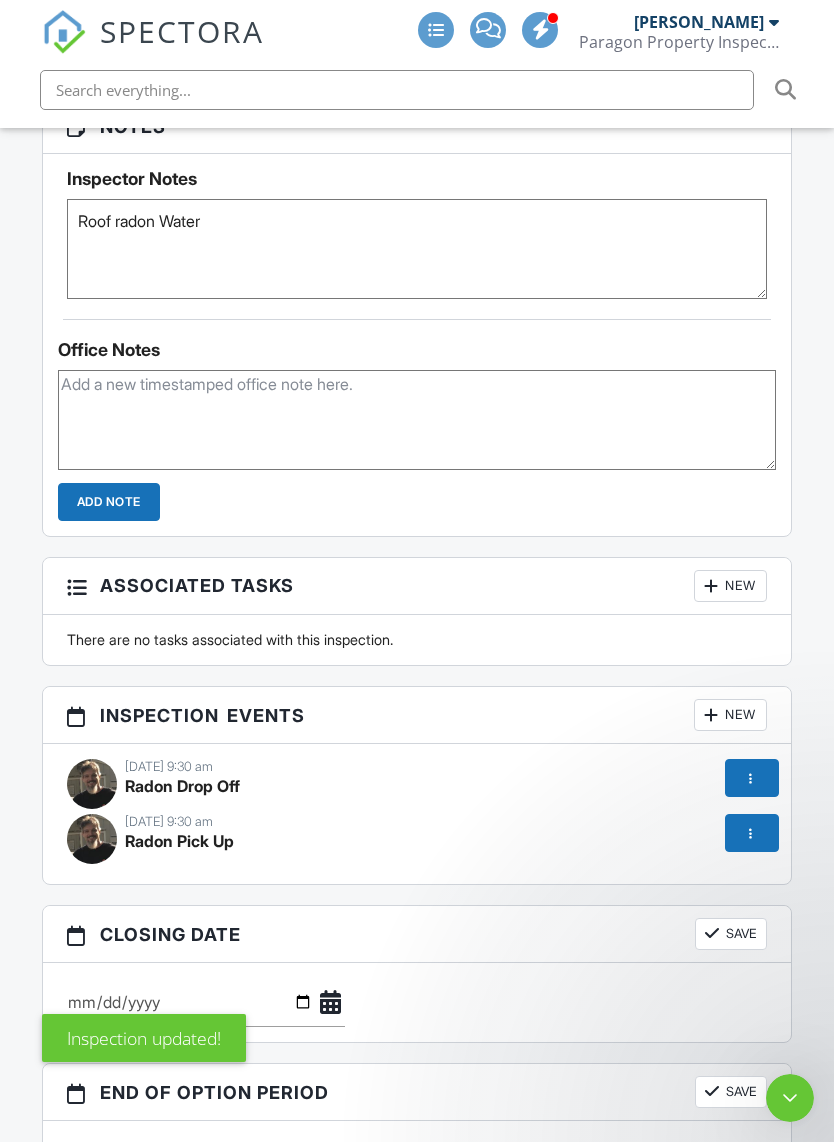 scroll, scrollTop: 1611, scrollLeft: 0, axis: vertical 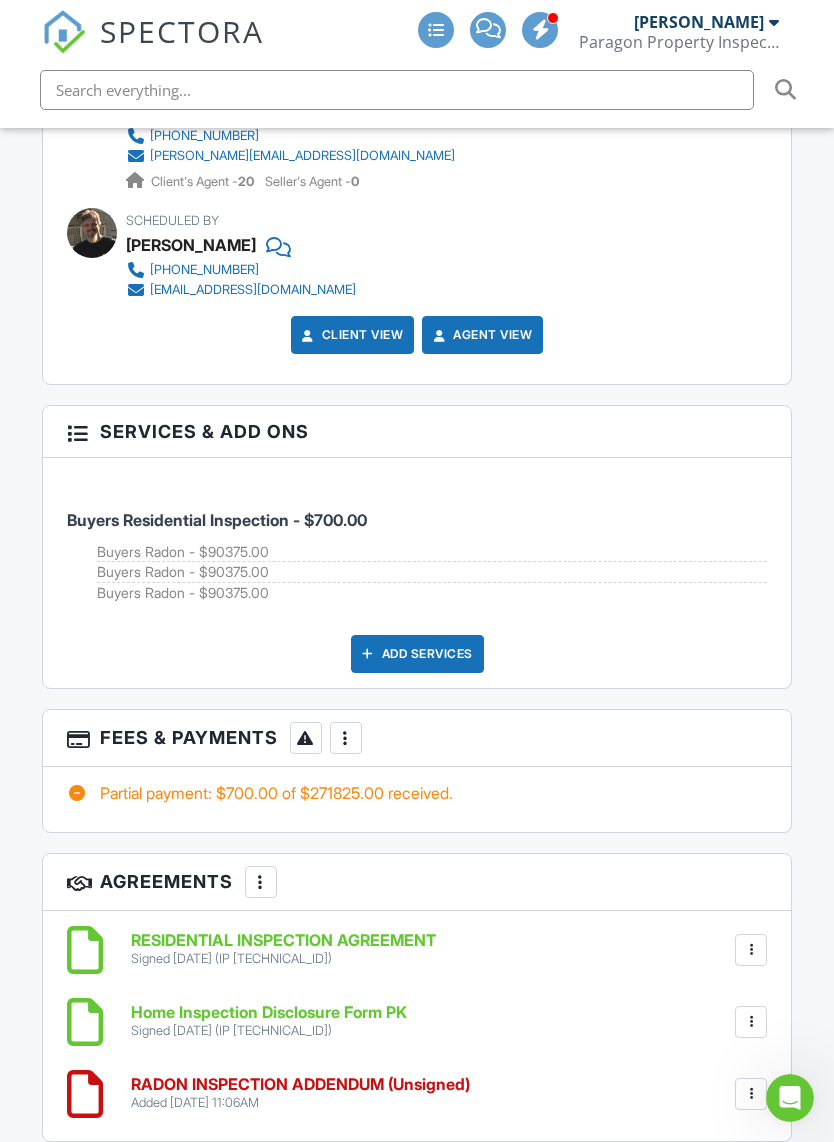 click on "Fees & Payments
More
Edit Fees & Payments
Add Services
View Invoice
Paid In Full" at bounding box center (417, 738) 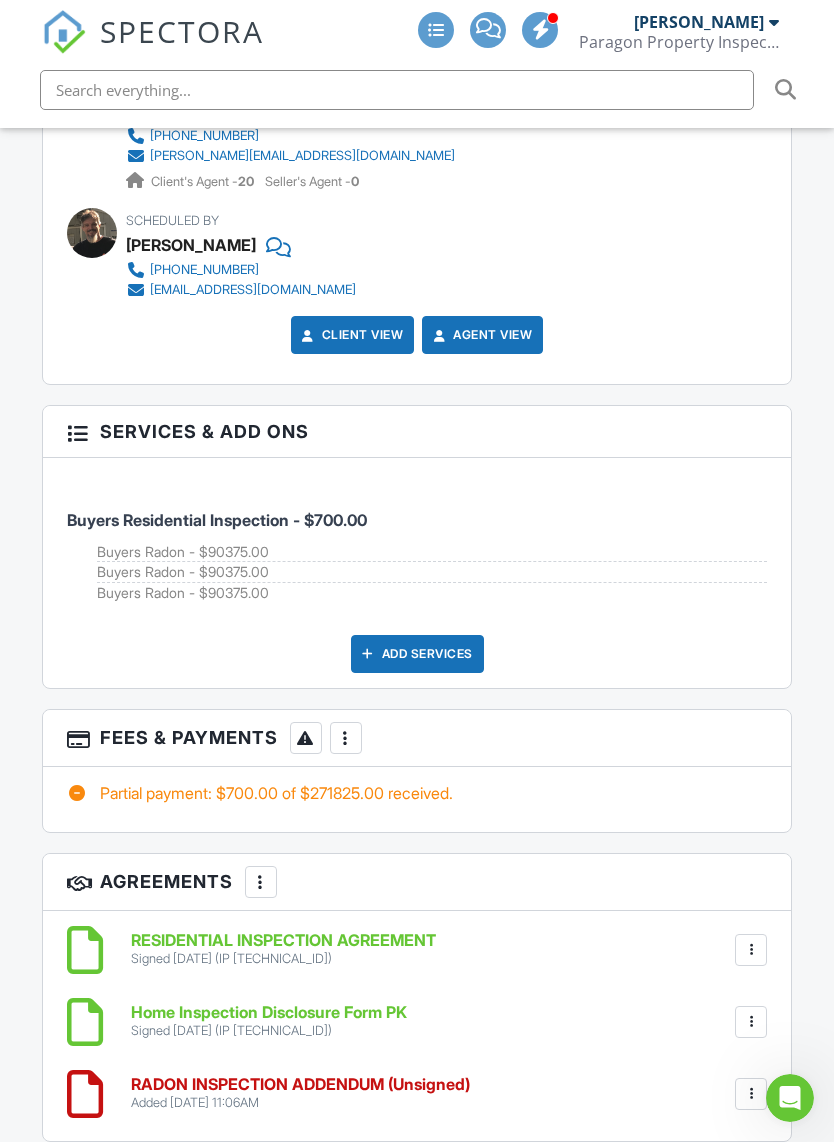 click on "More" at bounding box center [346, 738] 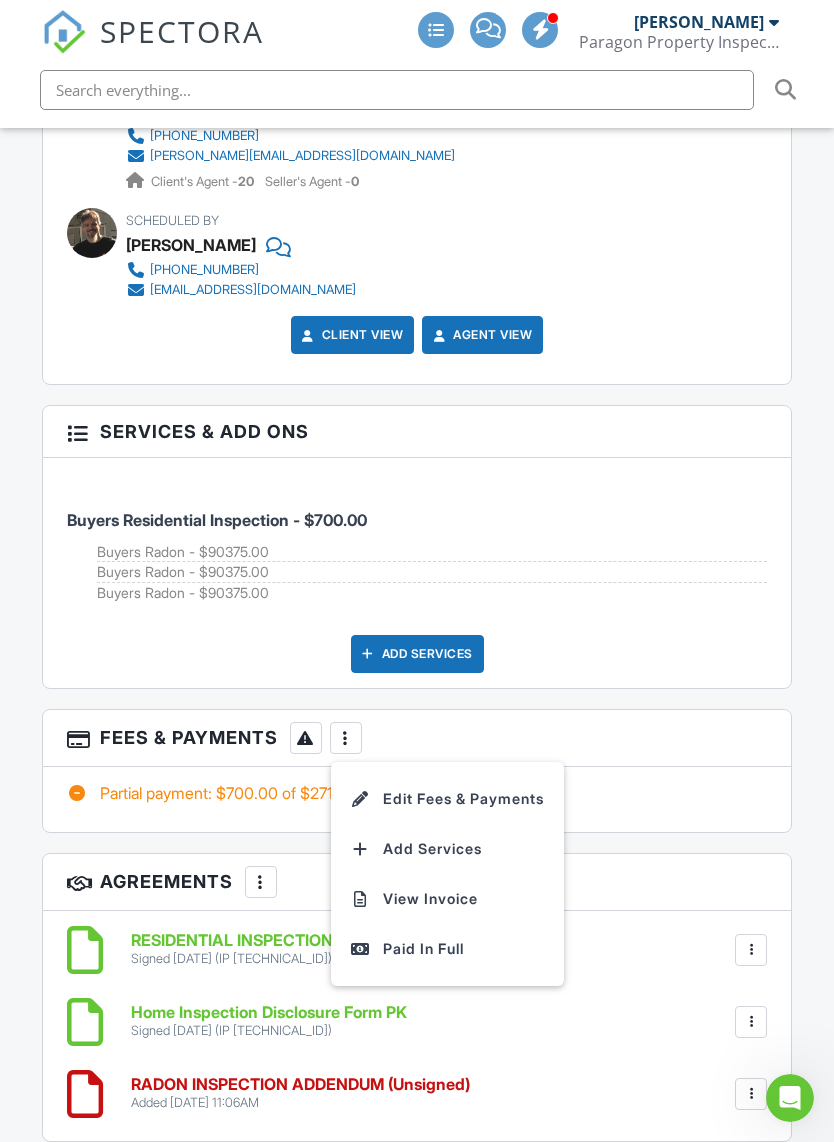 click on "Edit Fees & Payments" at bounding box center (447, 799) 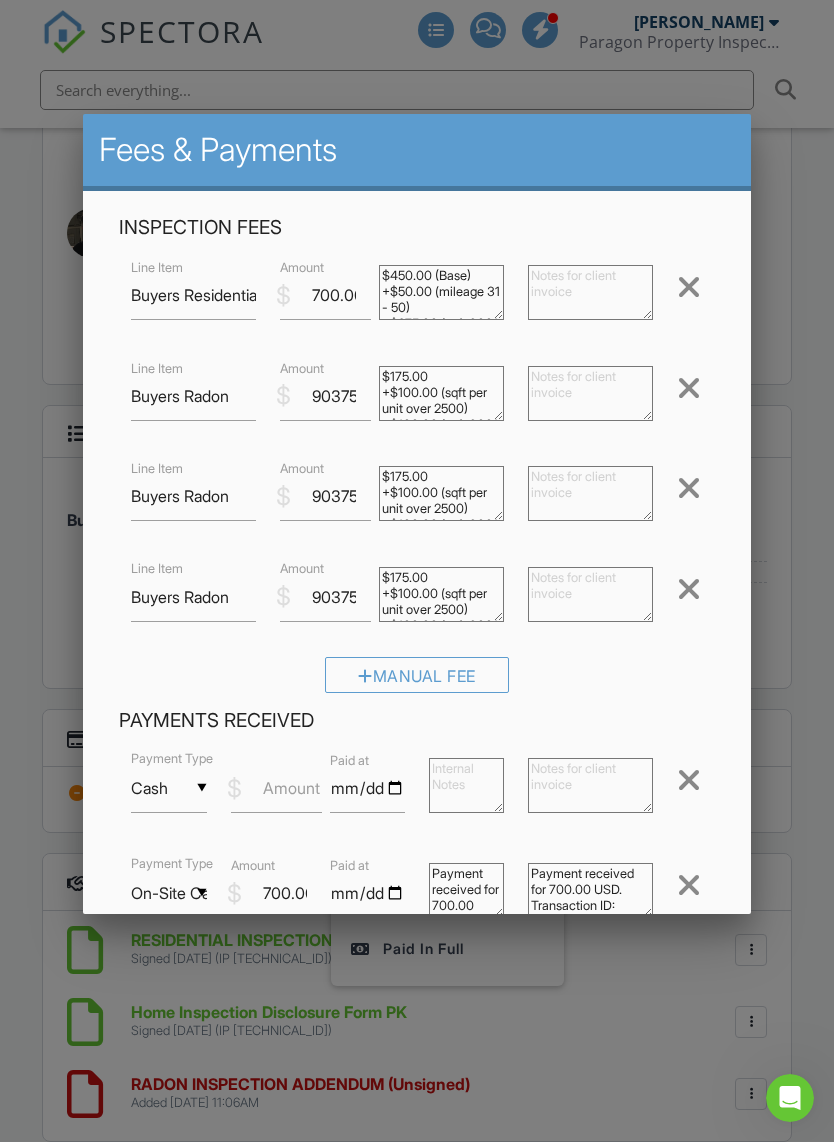click at bounding box center (689, 388) 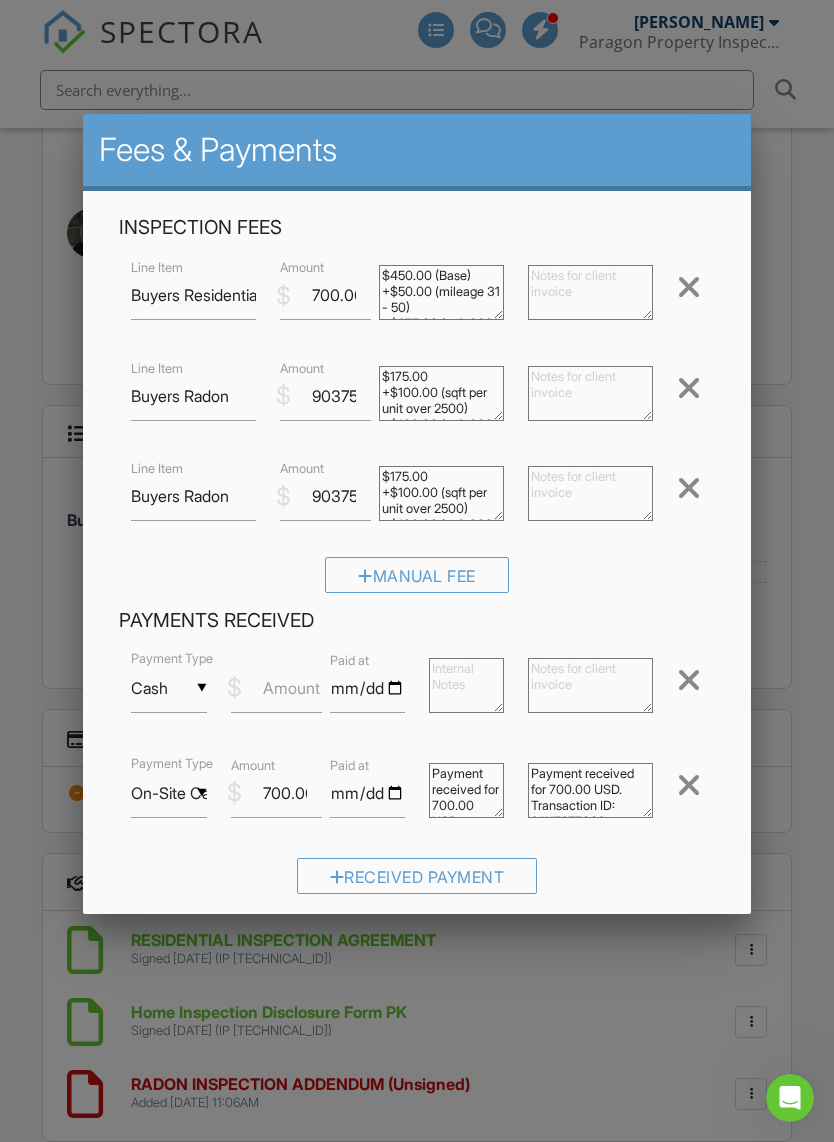 click at bounding box center (689, 388) 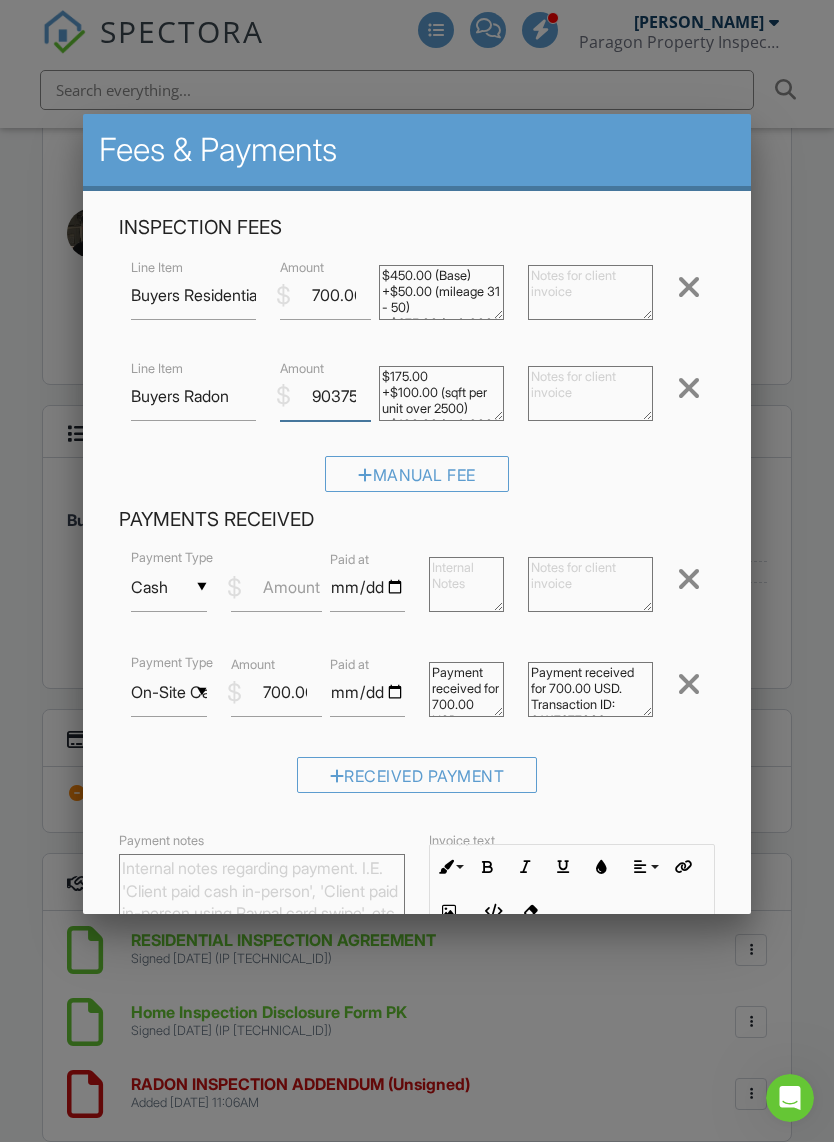 click on "90375.00" at bounding box center [325, 396] 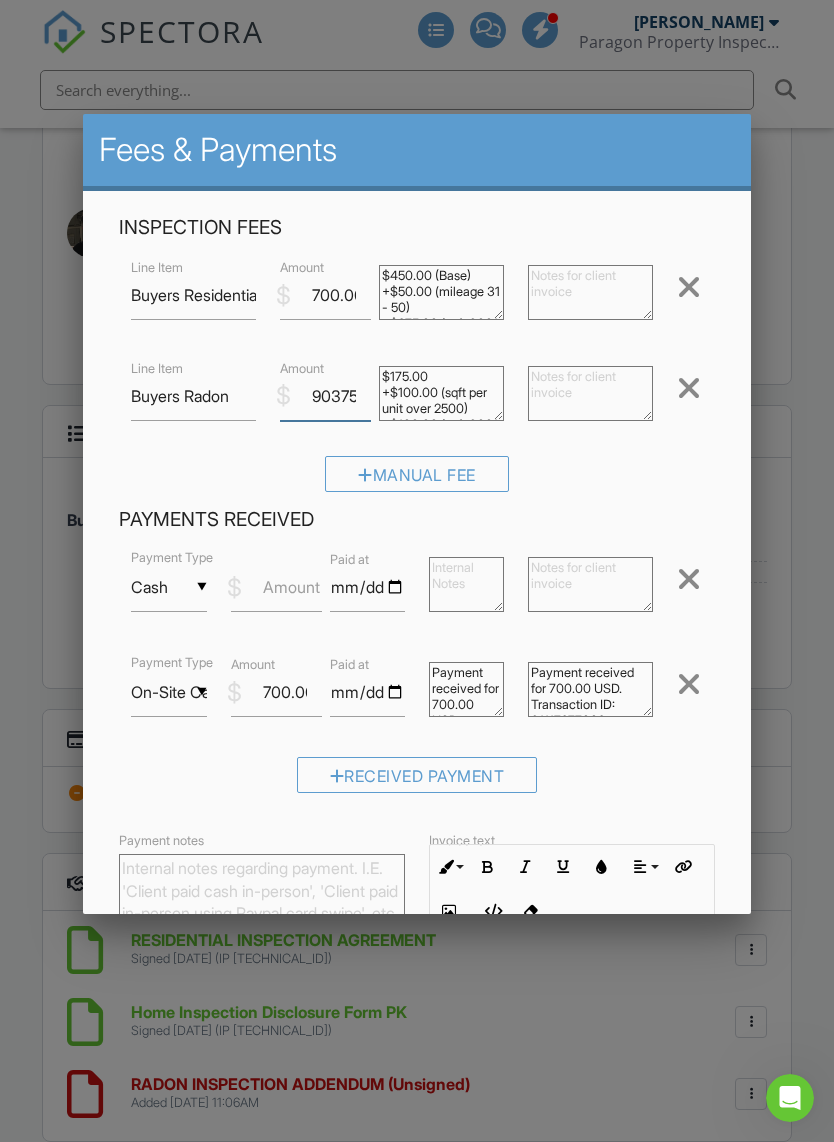 type on "90375.00175" 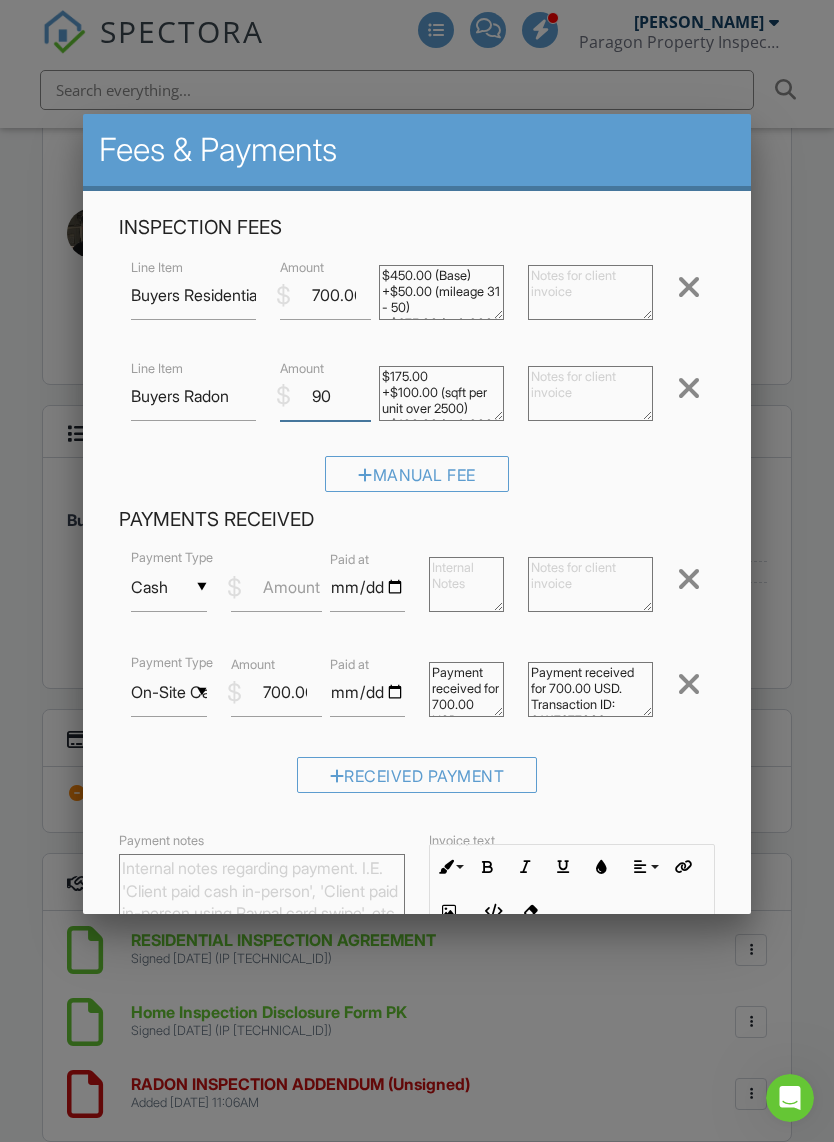 type on "9" 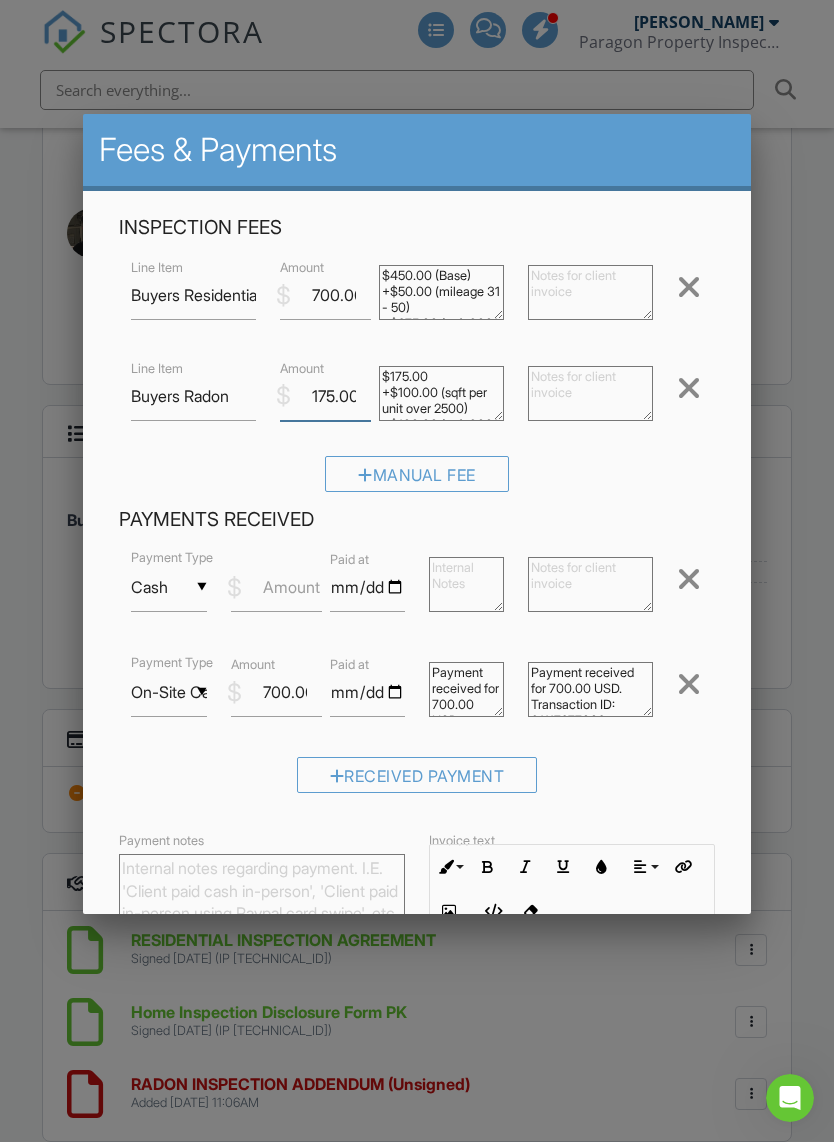 type on "175.00" 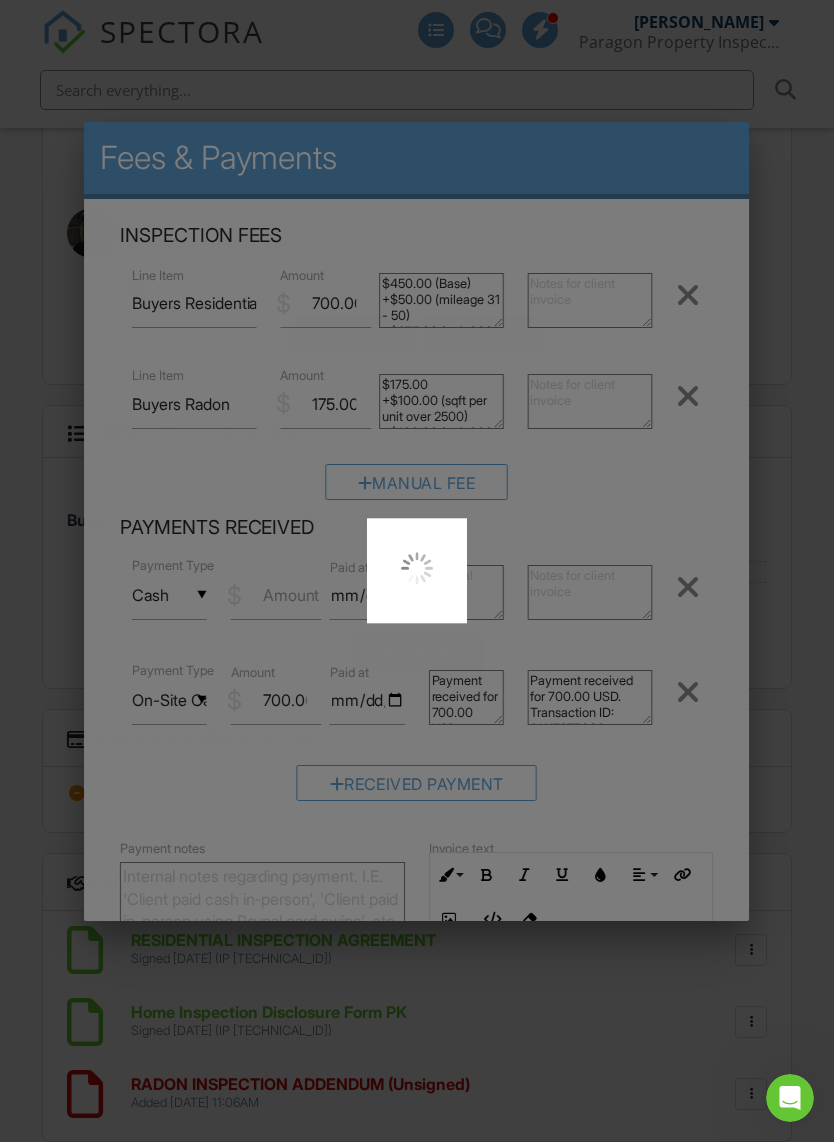 click at bounding box center (417, 571) 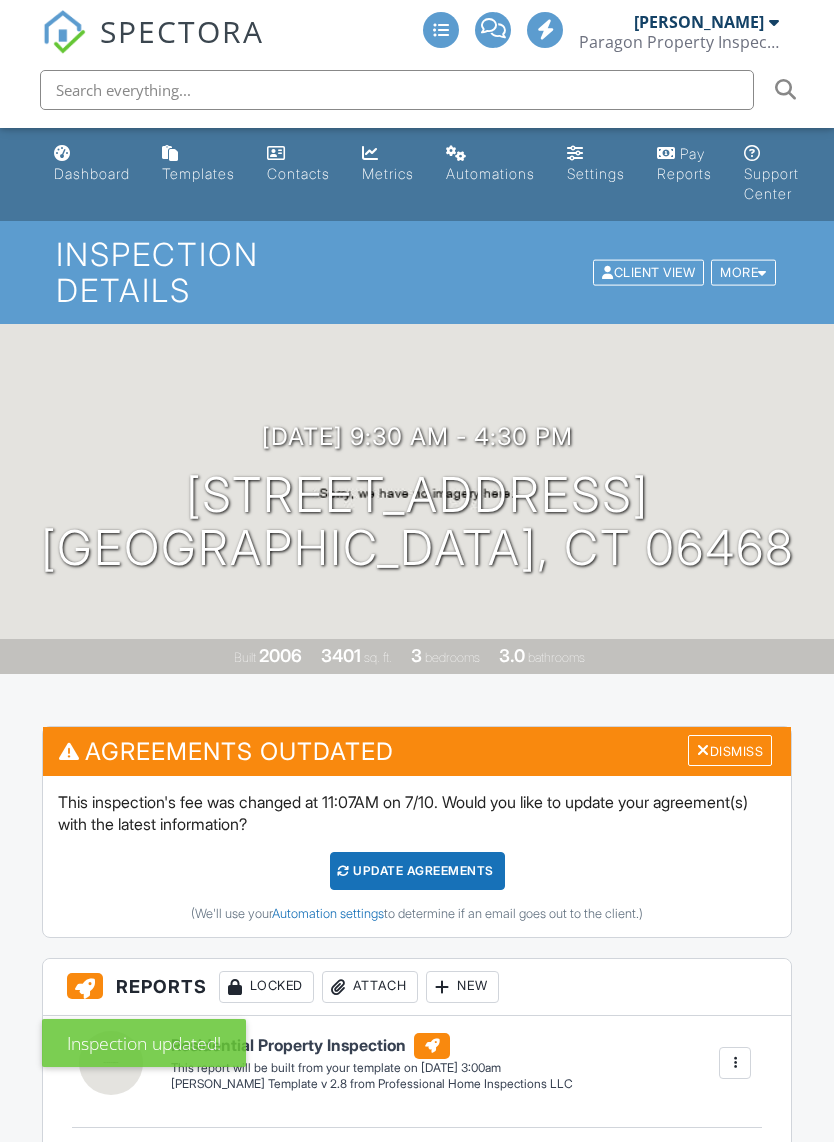 scroll, scrollTop: 281, scrollLeft: 0, axis: vertical 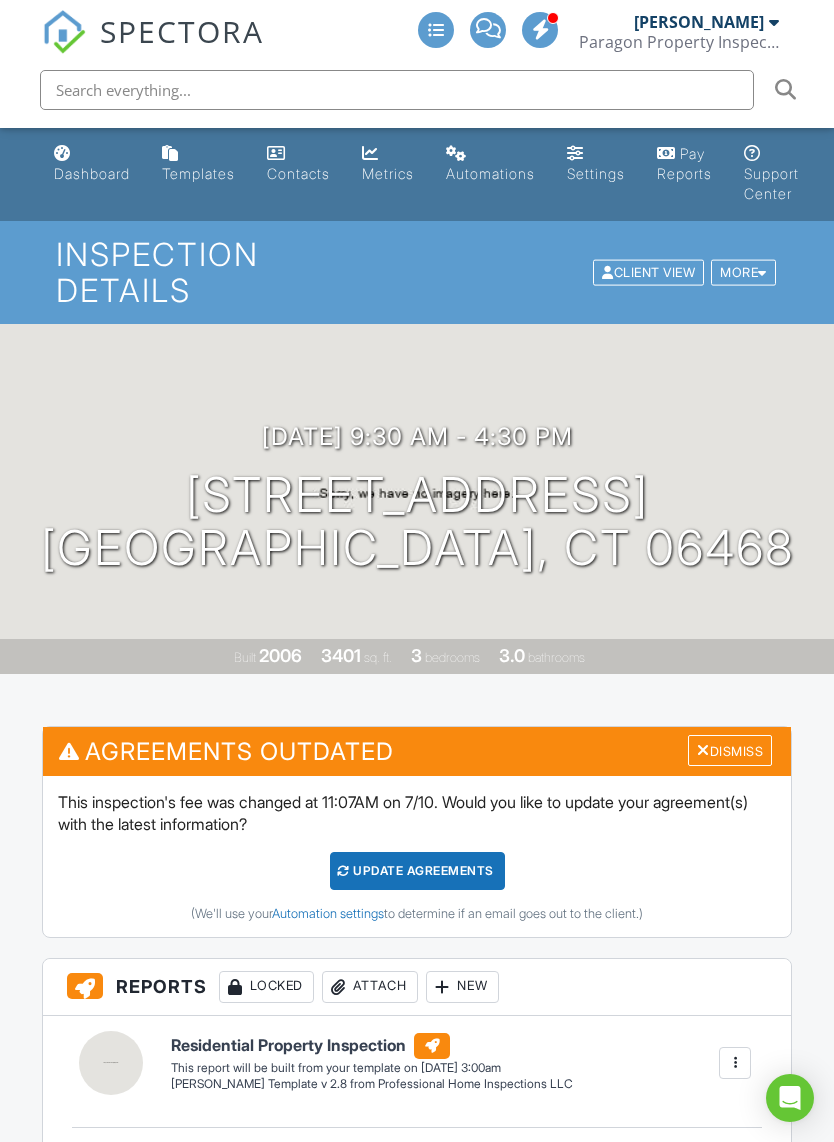 click on "Update Agreements" at bounding box center [417, 871] 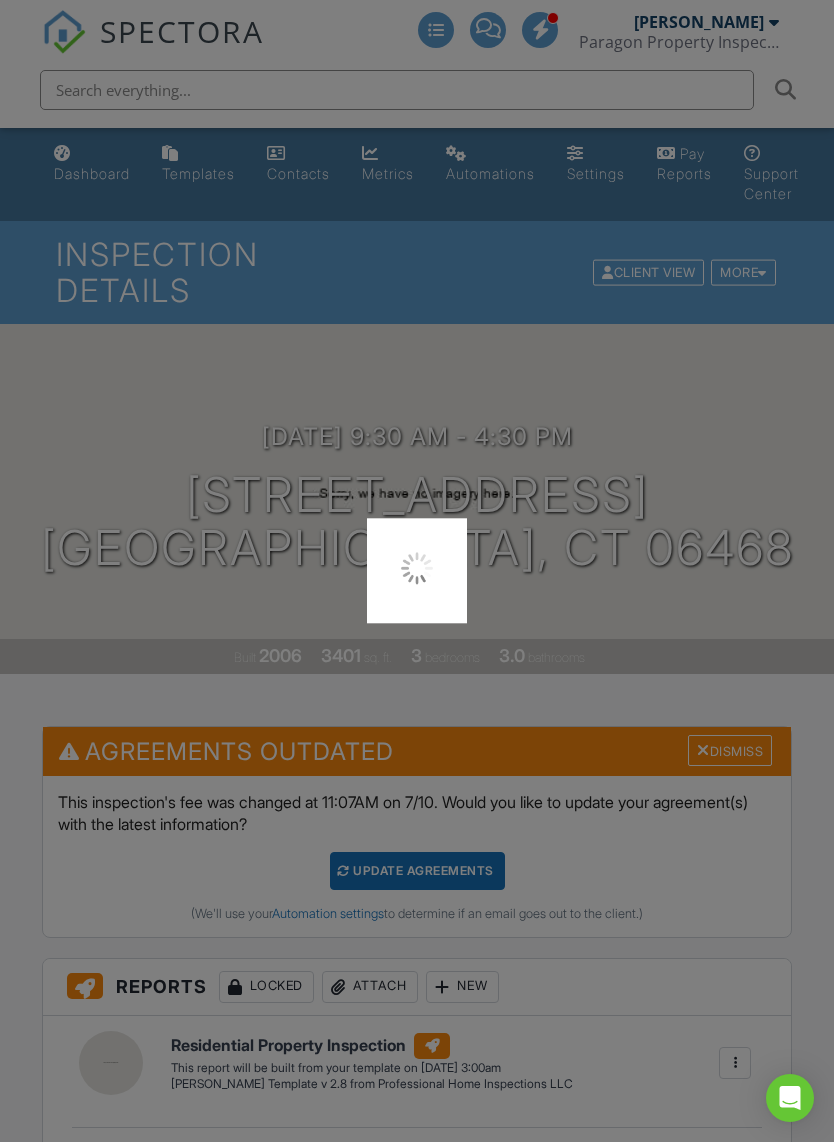 click at bounding box center [417, 571] 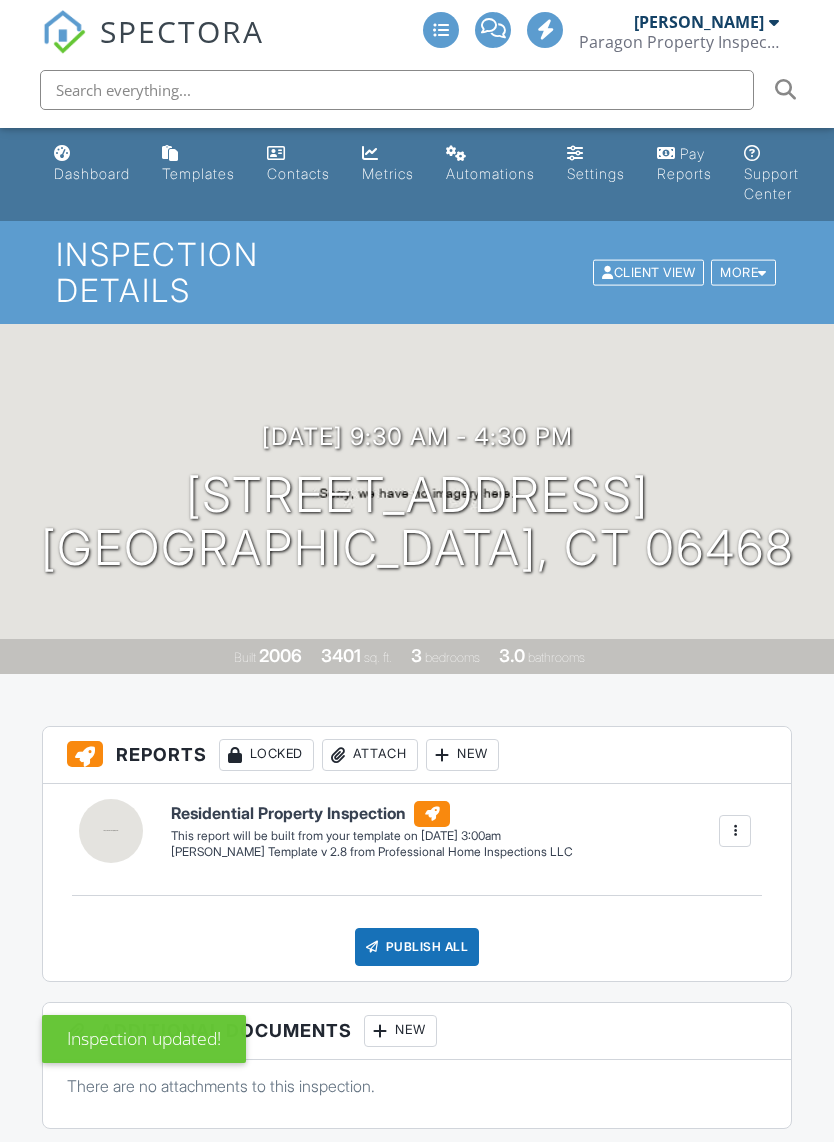 scroll, scrollTop: 0, scrollLeft: 0, axis: both 